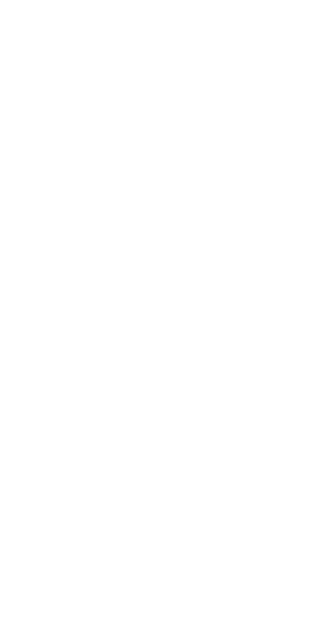 scroll, scrollTop: 0, scrollLeft: 0, axis: both 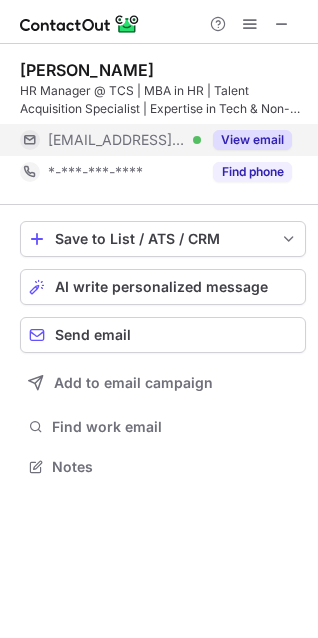 click on "View email" at bounding box center [252, 140] 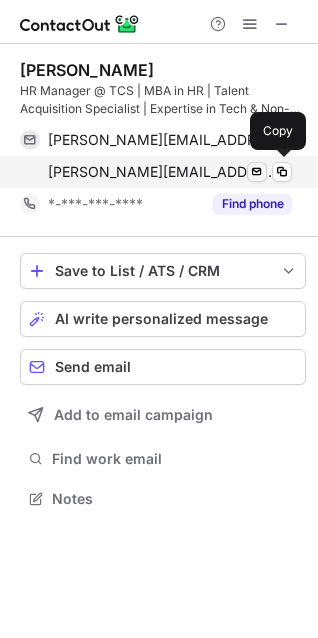 scroll, scrollTop: 10, scrollLeft: 9, axis: both 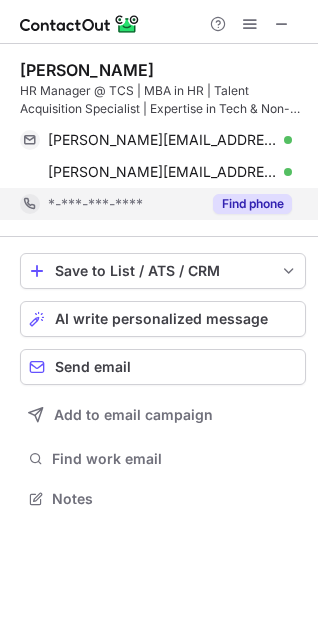 click on "Find phone" at bounding box center (246, 204) 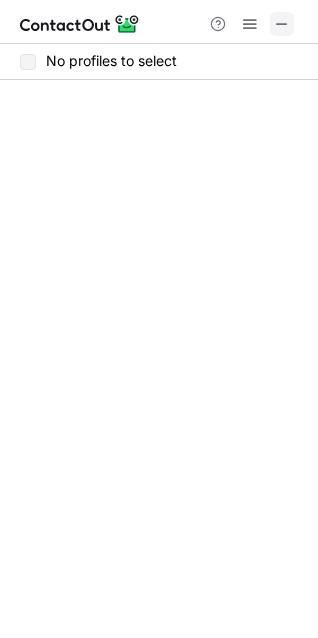 click at bounding box center [282, 24] 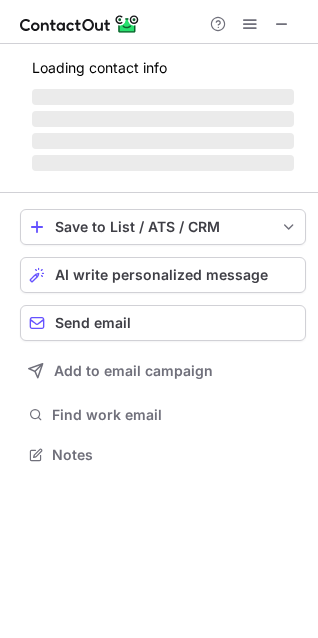 scroll, scrollTop: 10, scrollLeft: 9, axis: both 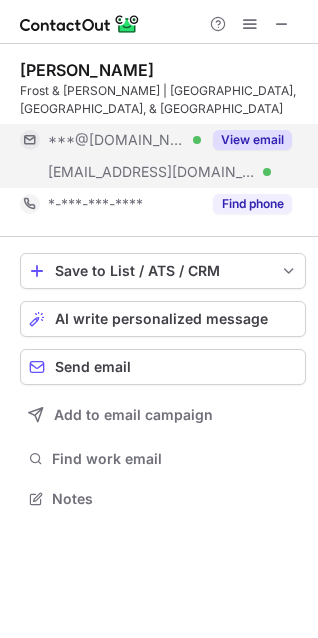 click on "View email" at bounding box center (252, 140) 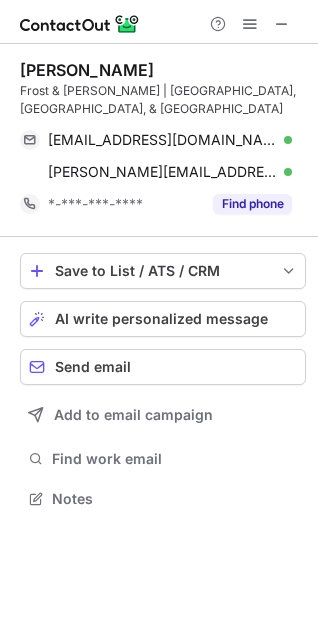 scroll, scrollTop: 484, scrollLeft: 318, axis: both 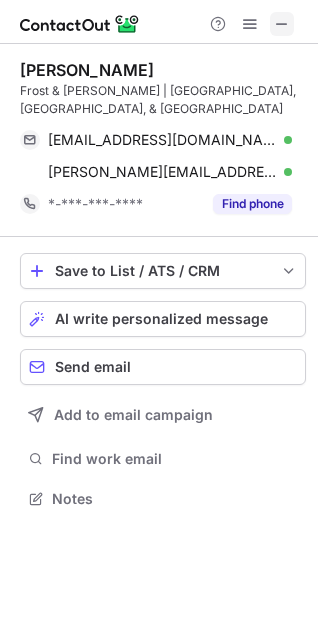 click at bounding box center (282, 24) 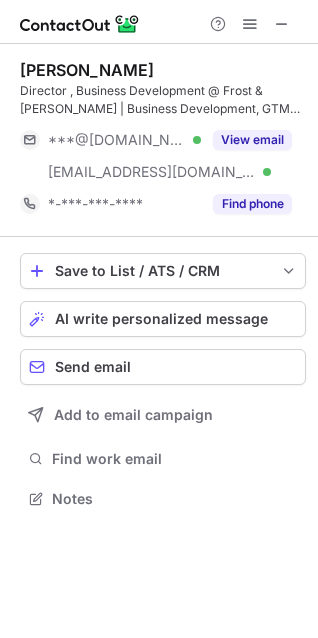 scroll, scrollTop: 10, scrollLeft: 9, axis: both 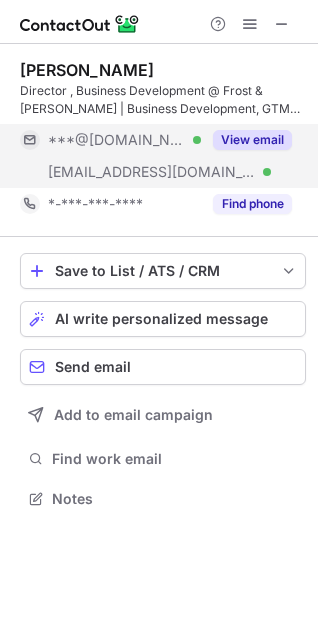click on "View email" at bounding box center (252, 140) 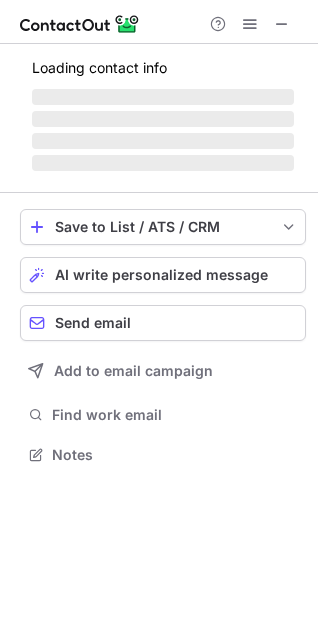 scroll, scrollTop: 440, scrollLeft: 318, axis: both 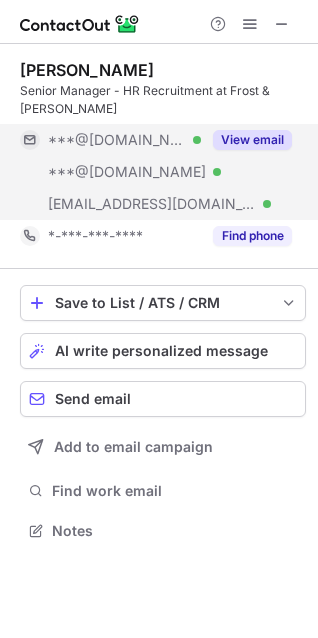 click on "View email" at bounding box center (252, 140) 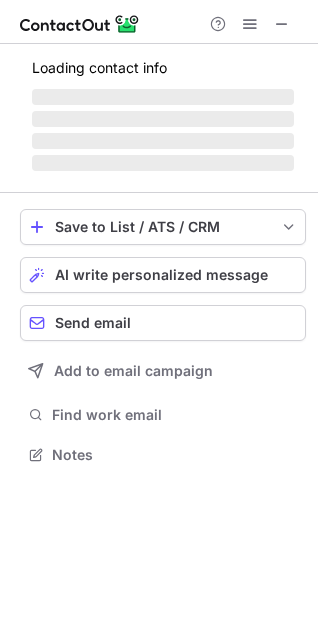 scroll, scrollTop: 440, scrollLeft: 318, axis: both 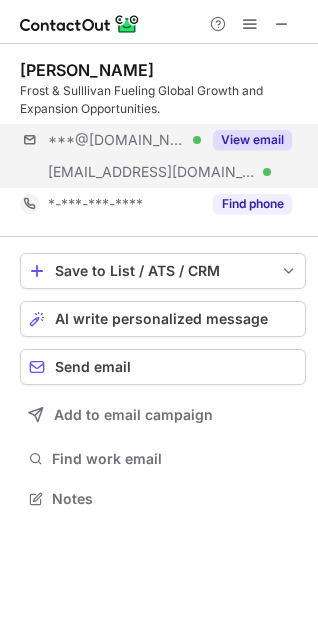 click on "View email" at bounding box center (252, 140) 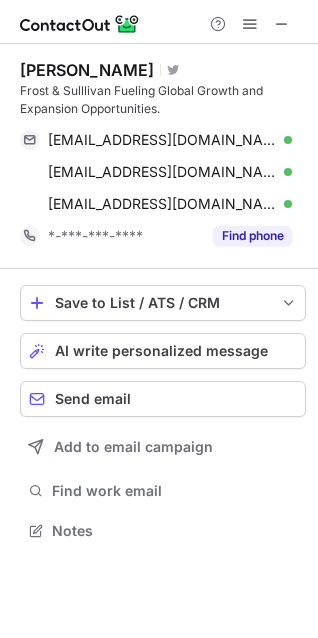 scroll, scrollTop: 10, scrollLeft: 9, axis: both 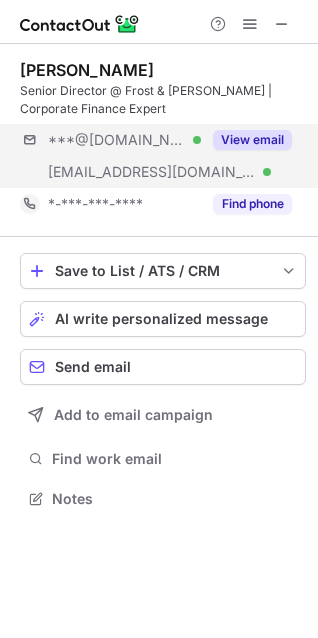 click on "View email" at bounding box center (252, 140) 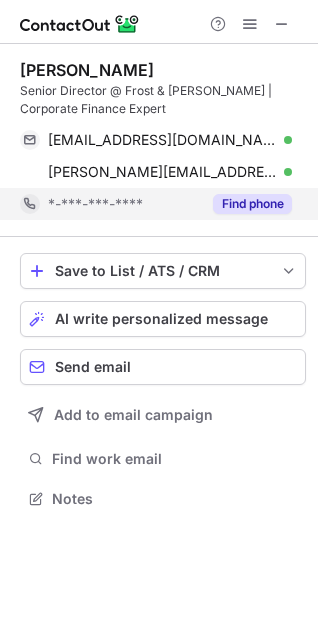 click on "Find phone" at bounding box center (252, 204) 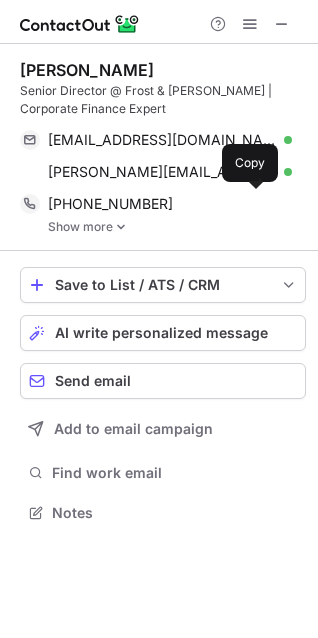 scroll, scrollTop: 10, scrollLeft: 9, axis: both 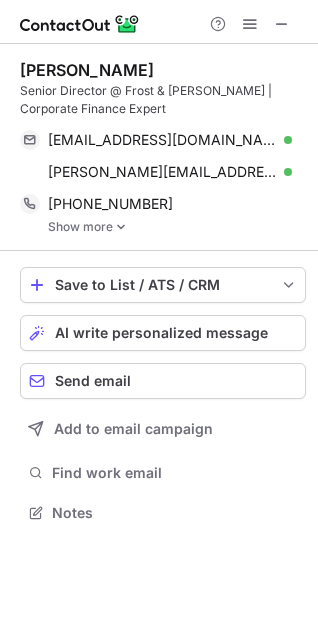 click at bounding box center [121, 227] 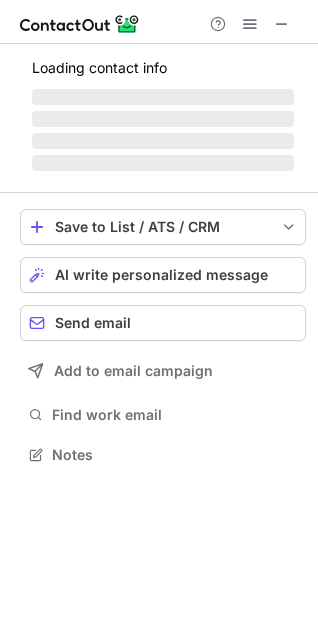 scroll, scrollTop: 440, scrollLeft: 318, axis: both 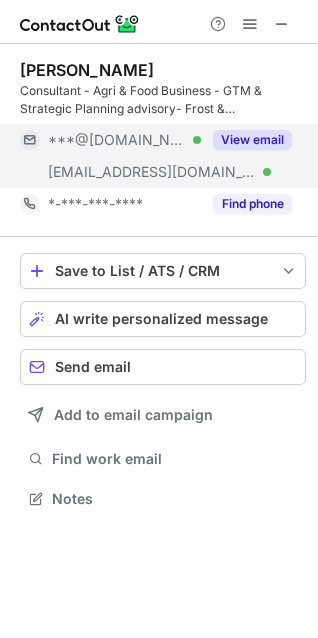 click on "View email" at bounding box center [252, 140] 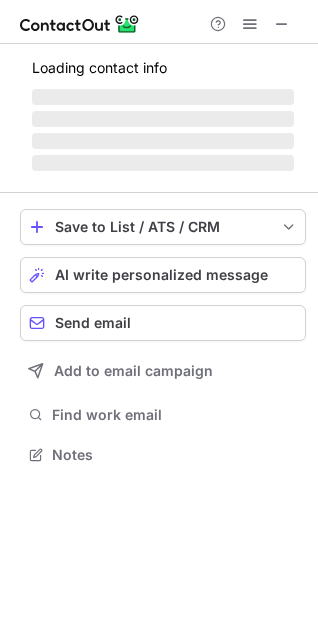 scroll, scrollTop: 440, scrollLeft: 318, axis: both 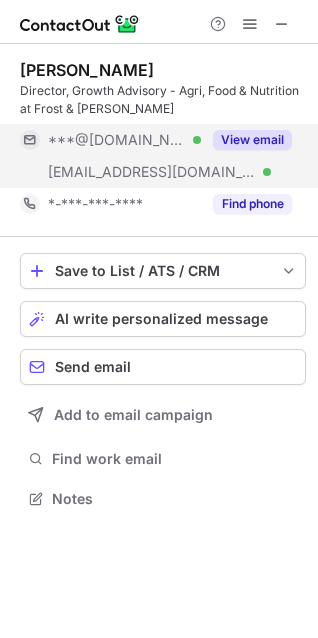 click on "View email" at bounding box center [252, 140] 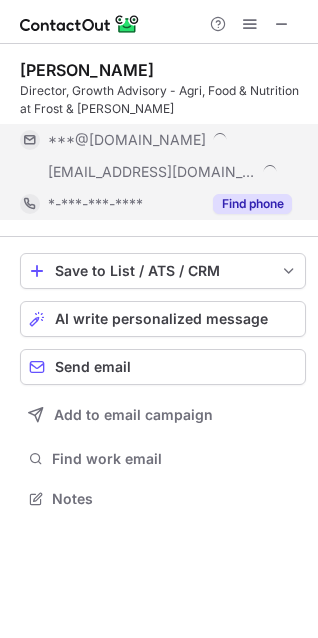 click on "Find phone" at bounding box center (252, 204) 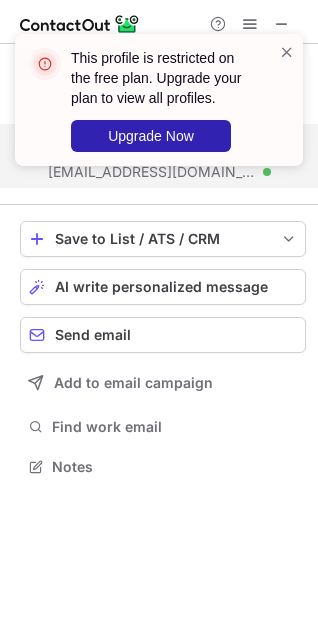scroll, scrollTop: 452, scrollLeft: 318, axis: both 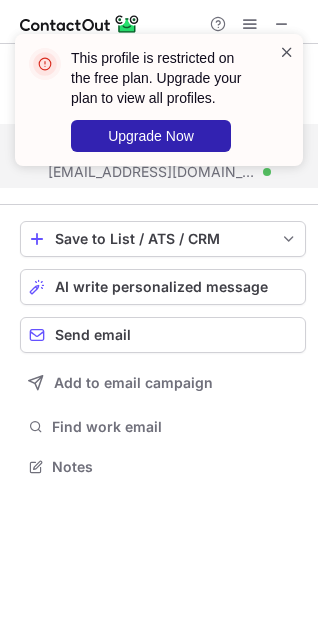 click at bounding box center [287, 52] 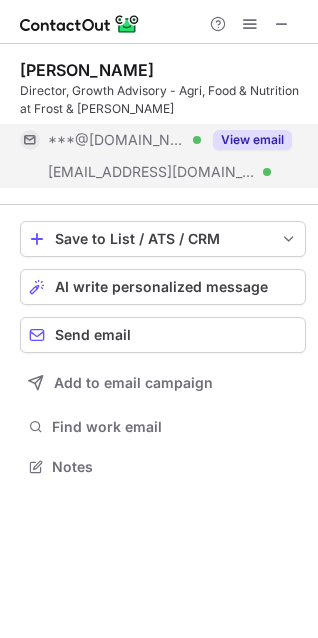 click on "View email" at bounding box center (252, 140) 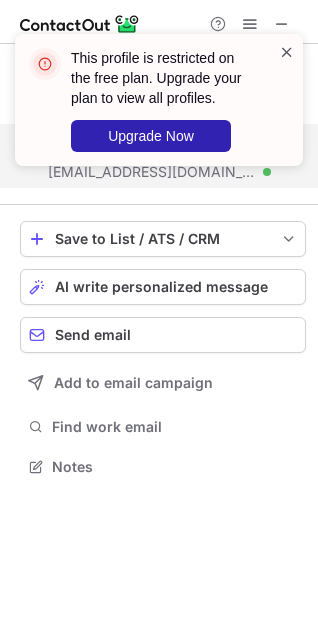 click at bounding box center [287, 52] 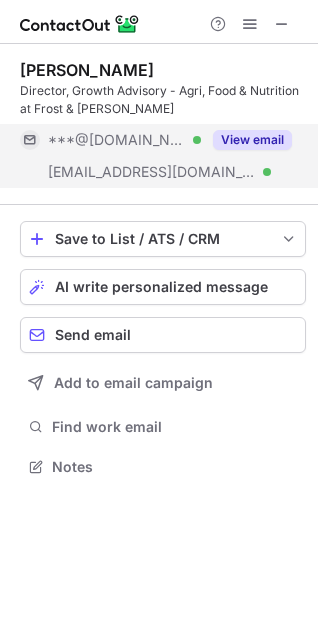 scroll, scrollTop: 440, scrollLeft: 318, axis: both 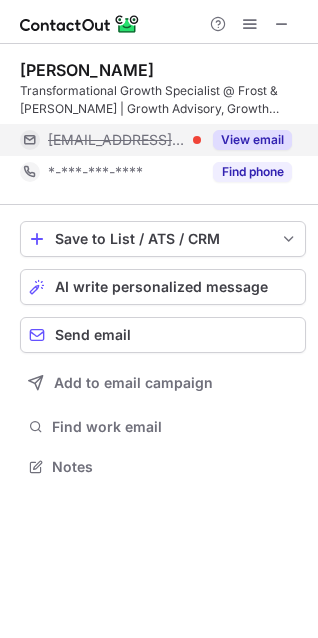 click on "View email" at bounding box center (252, 140) 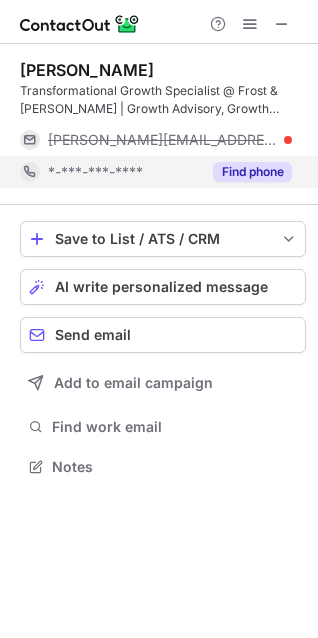 click on "Find phone" at bounding box center [252, 172] 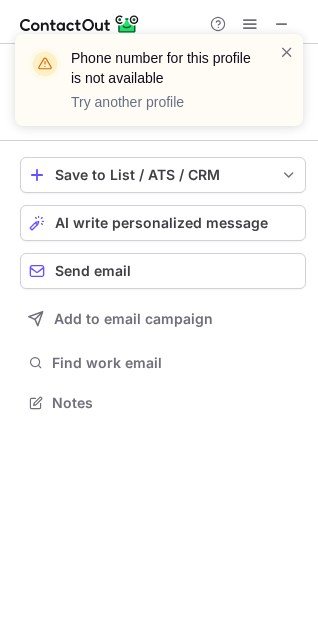 scroll, scrollTop: 388, scrollLeft: 318, axis: both 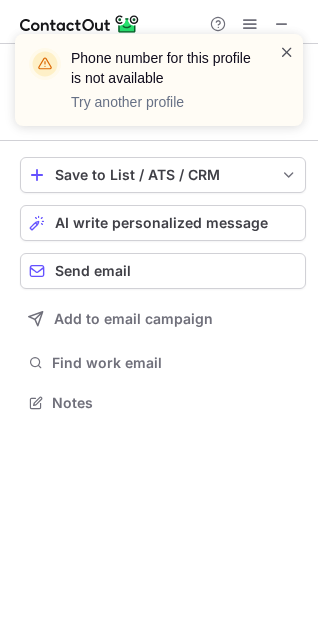 click at bounding box center (287, 52) 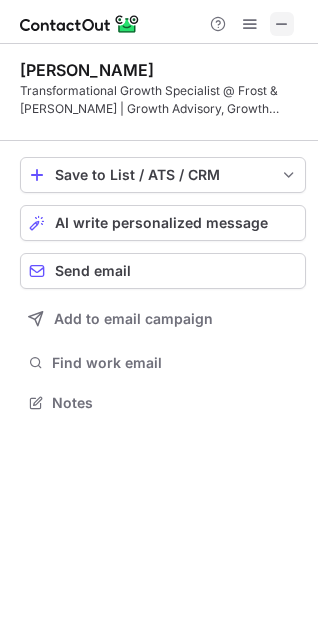 click at bounding box center (282, 24) 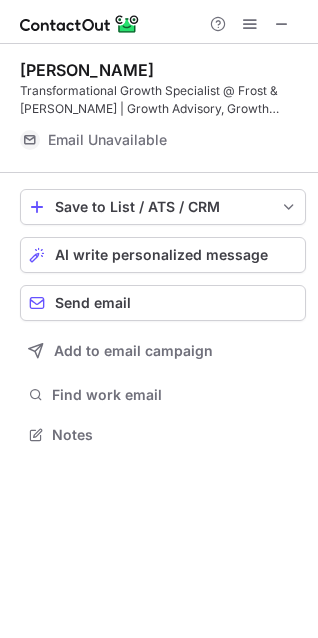 scroll, scrollTop: 420, scrollLeft: 318, axis: both 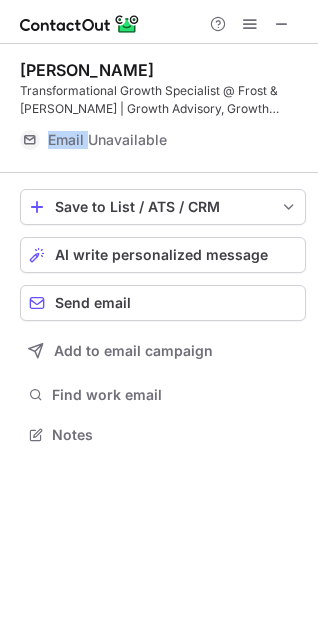 click on "Email Unavailable" at bounding box center [107, 140] 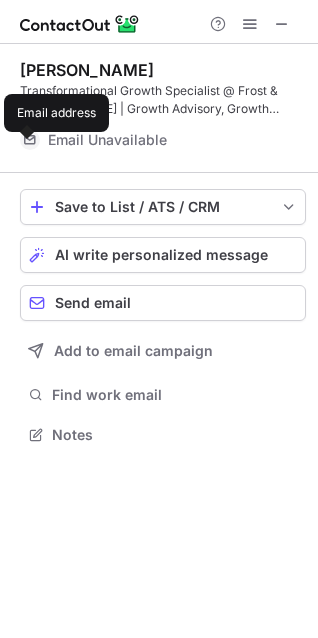 click at bounding box center (30, 140) 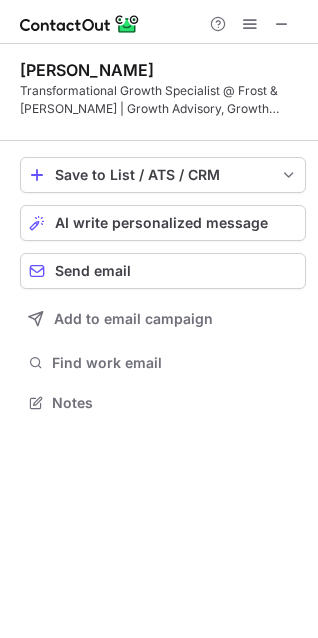 scroll, scrollTop: 452, scrollLeft: 318, axis: both 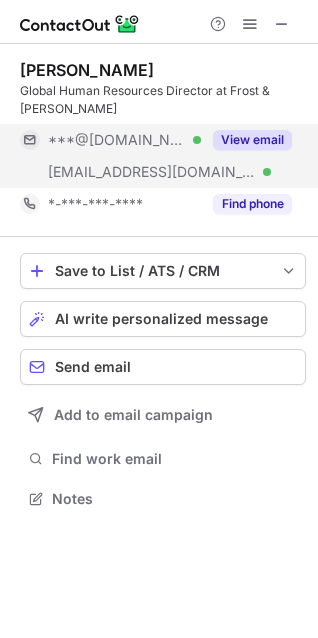 click on "View email" at bounding box center (252, 140) 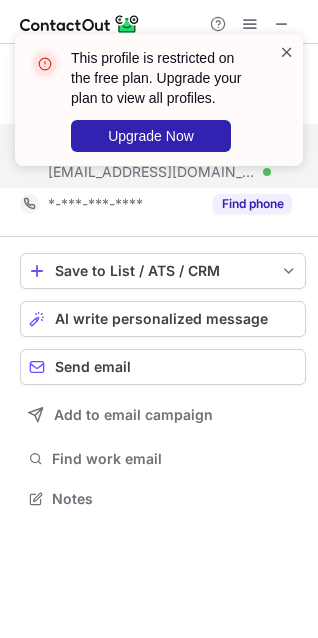 click at bounding box center (287, 52) 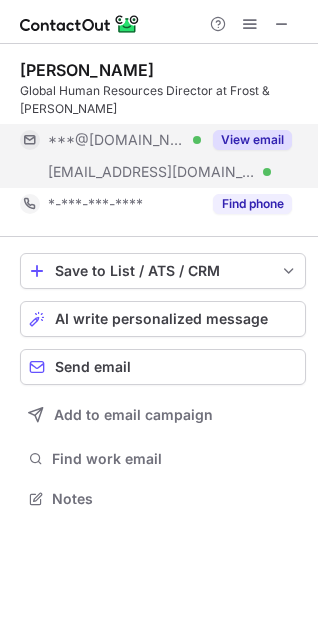 click on "View email" at bounding box center (252, 140) 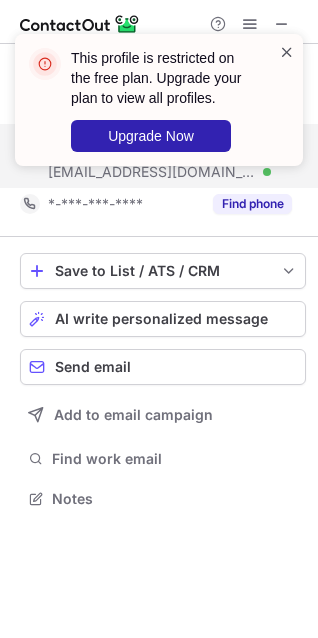 click at bounding box center [287, 52] 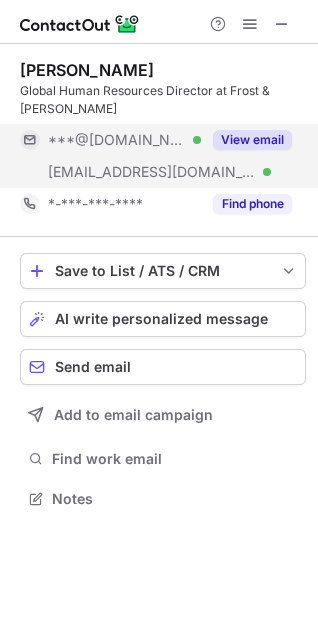 click at bounding box center (282, 24) 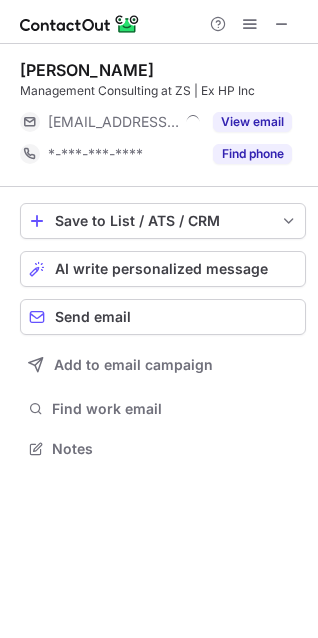 scroll, scrollTop: 434, scrollLeft: 318, axis: both 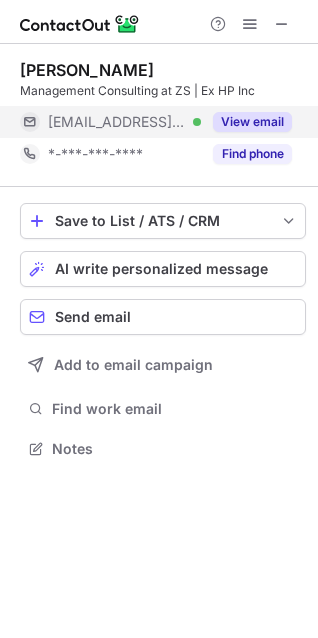 click on "View email" at bounding box center (252, 122) 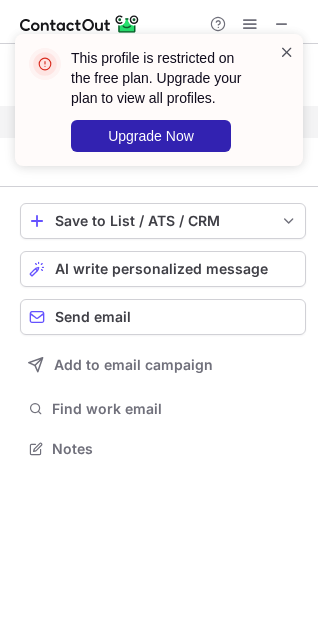 click at bounding box center (287, 52) 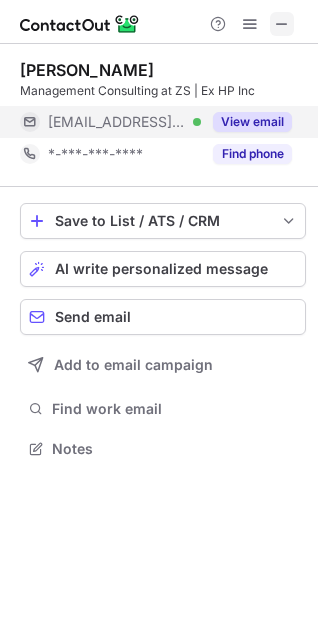 click at bounding box center [282, 24] 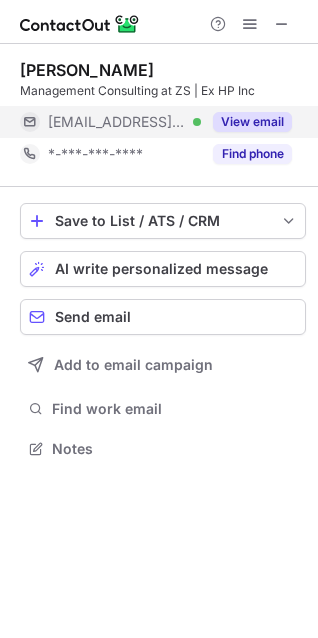 click on "View email" at bounding box center [252, 122] 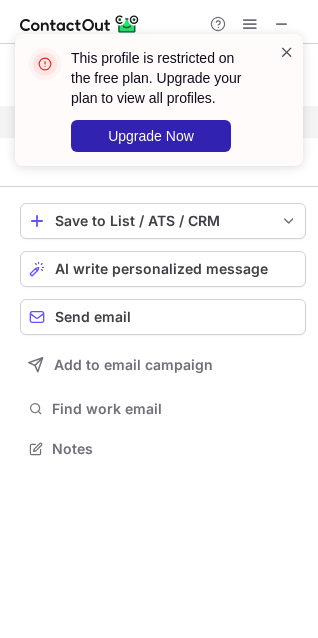 click at bounding box center [287, 52] 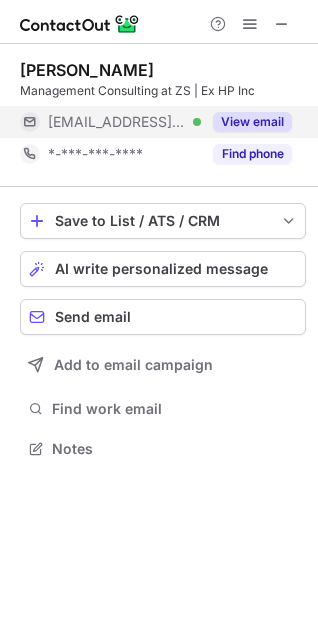 click on "View email" at bounding box center [252, 122] 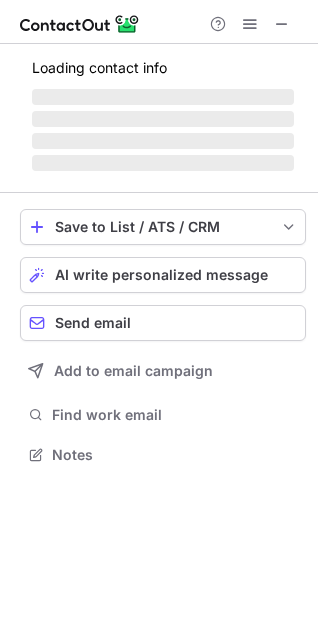 scroll, scrollTop: 440, scrollLeft: 318, axis: both 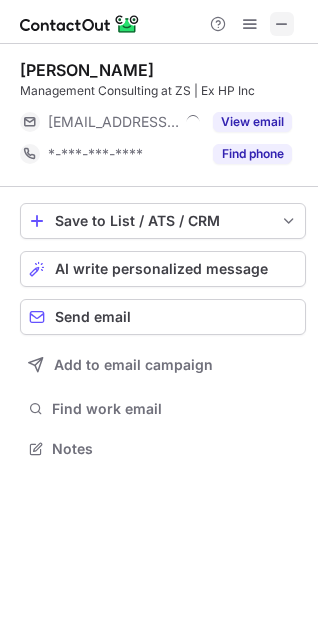 click at bounding box center [282, 24] 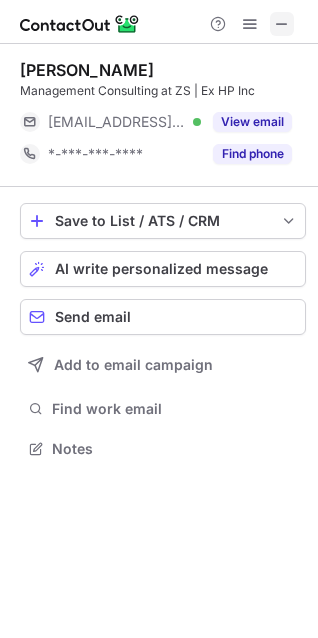 scroll, scrollTop: 440, scrollLeft: 318, axis: both 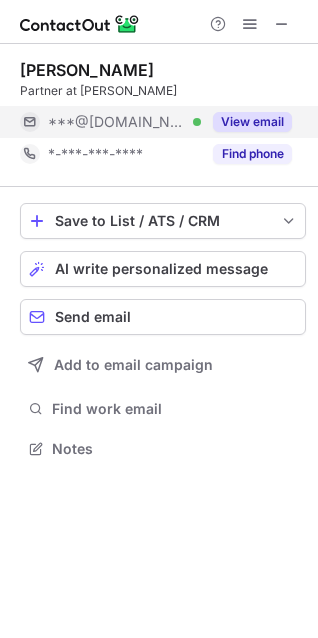 click on "View email" at bounding box center [252, 122] 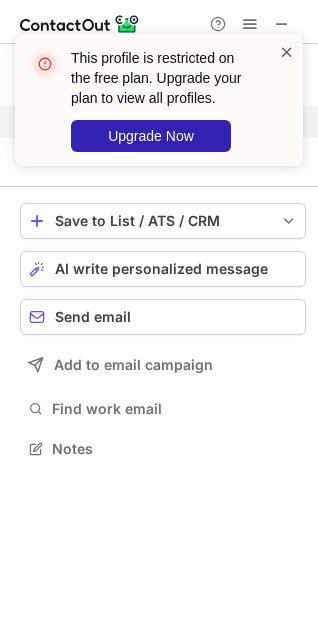 click at bounding box center [287, 52] 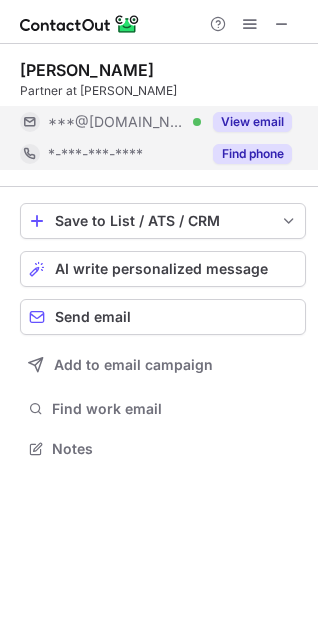 click on "Find phone" at bounding box center (252, 154) 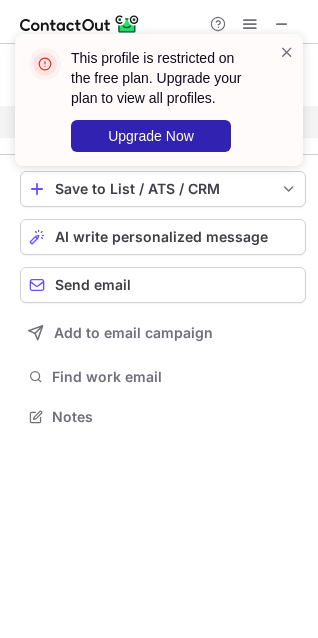 scroll, scrollTop: 402, scrollLeft: 318, axis: both 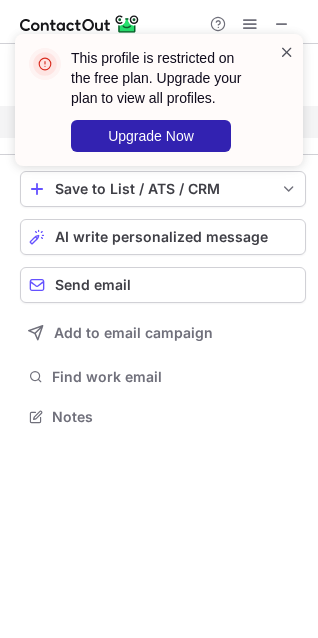 click at bounding box center (287, 52) 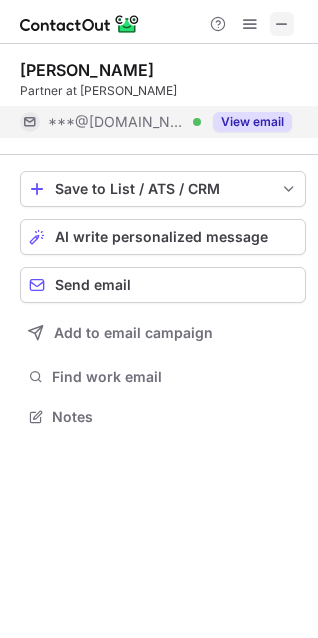 click at bounding box center (282, 24) 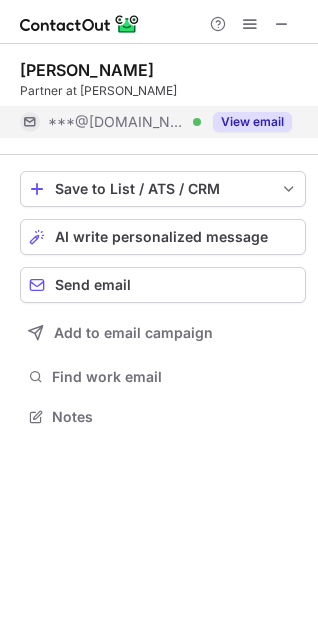 click on "View email" at bounding box center [252, 122] 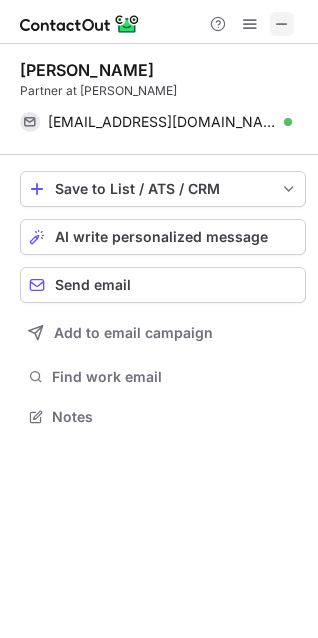click at bounding box center [282, 24] 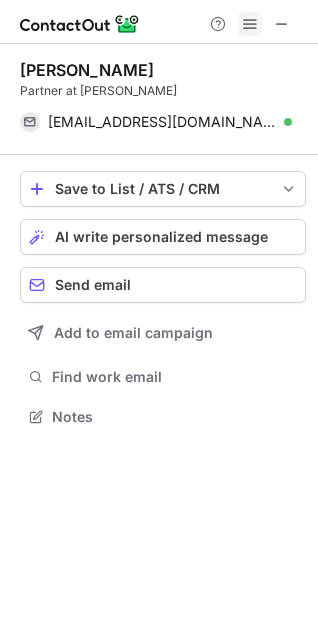 click at bounding box center [250, 24] 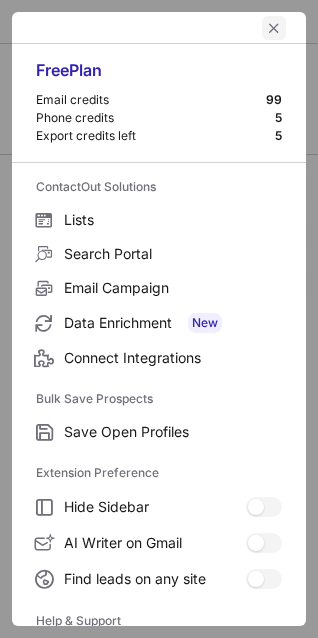click at bounding box center (274, 28) 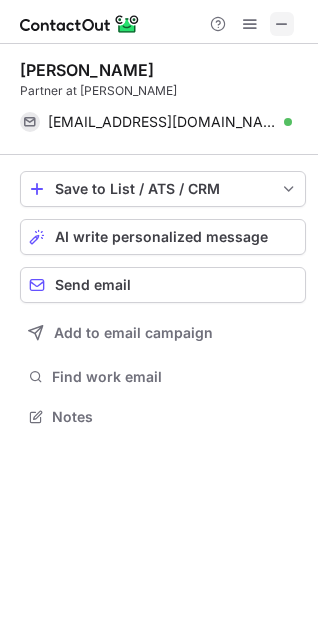 click at bounding box center [282, 24] 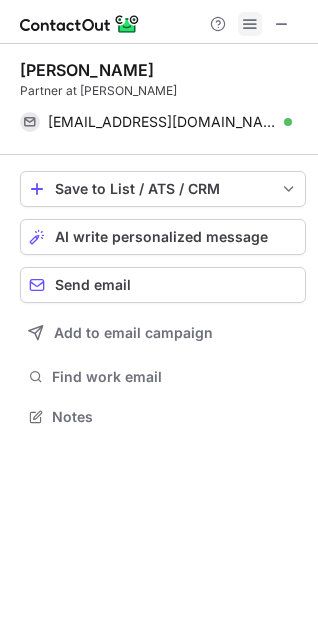 click at bounding box center [250, 24] 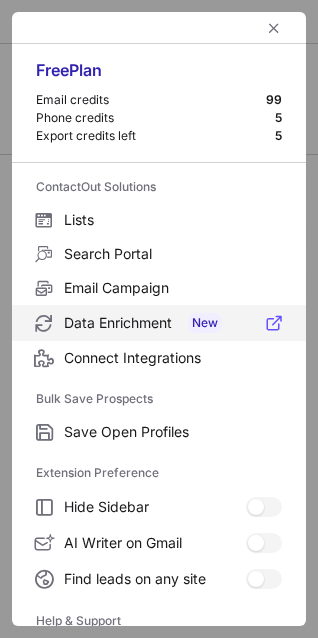 click on "Data Enrichment   New" at bounding box center [159, 323] 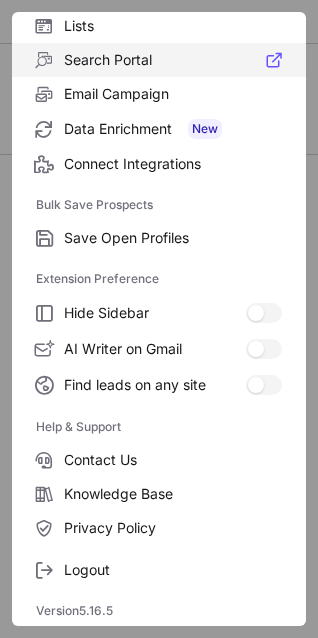 scroll, scrollTop: 0, scrollLeft: 0, axis: both 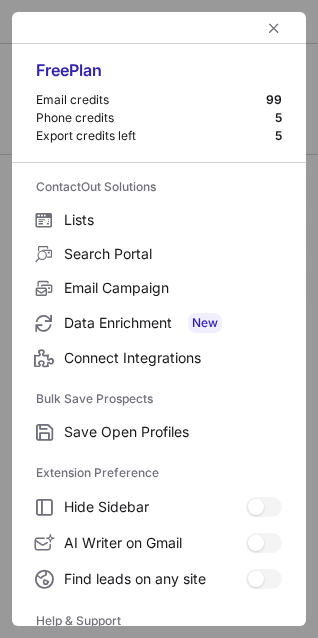 click on "Free  Plan Email credits 99 Phone credits 5 Export credits left 5 ContactOut Solutions Lists   Search Portal   Email Campaign   Data Enrichment   New Connect Integrations   Bulk Save Prospects Save Open Profiles   Extension Preference Hide Sidebar   AI Writer on Gmail   Write and reply to  emails using AI Find leads on any site   Search for prospects  on any website Help & Support Contact Us   Knowledge Base   Privacy Policy   Logout   Version  5.16.5" at bounding box center (159, 319) 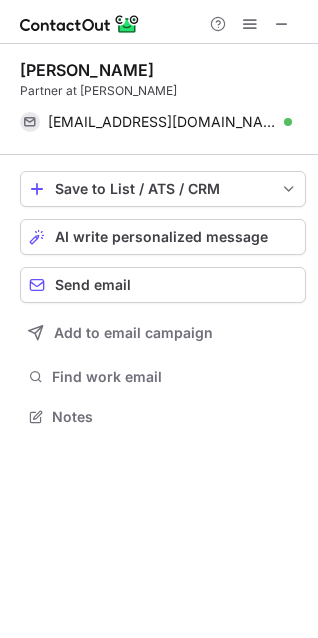 click on "Help & Support" at bounding box center [250, 24] 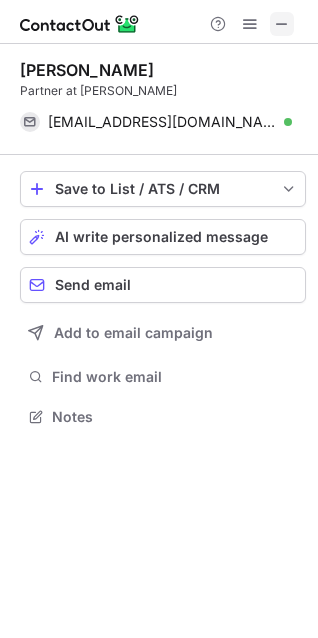 click at bounding box center (282, 24) 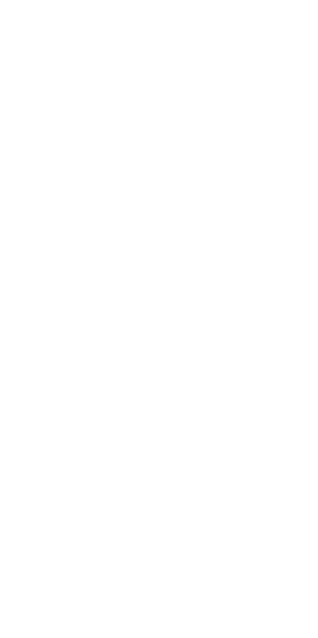 scroll, scrollTop: 0, scrollLeft: 0, axis: both 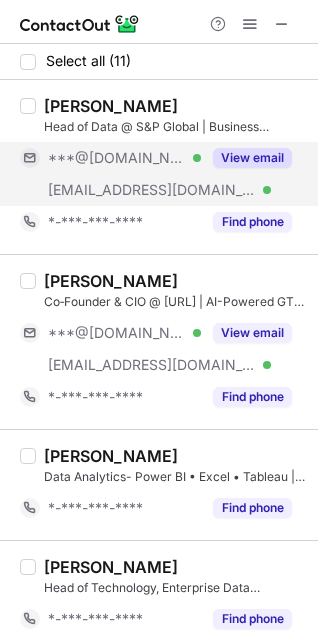 click on "View email" at bounding box center (252, 158) 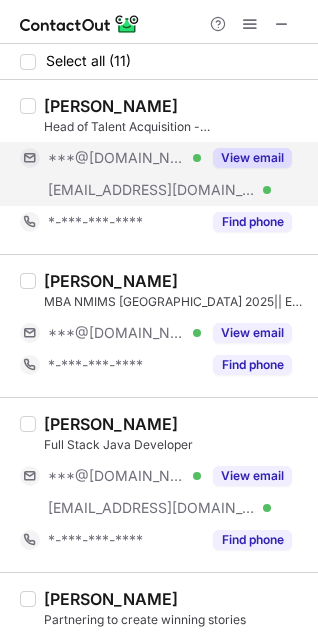 click on "View email" at bounding box center [252, 158] 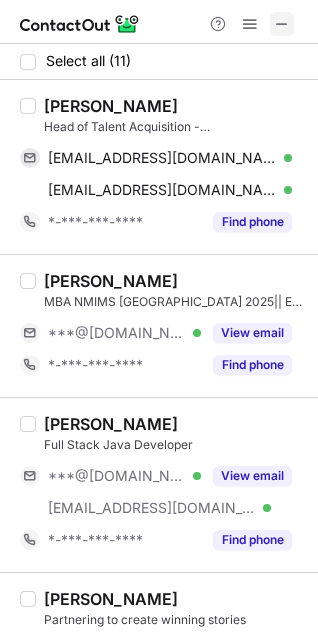 click at bounding box center (282, 24) 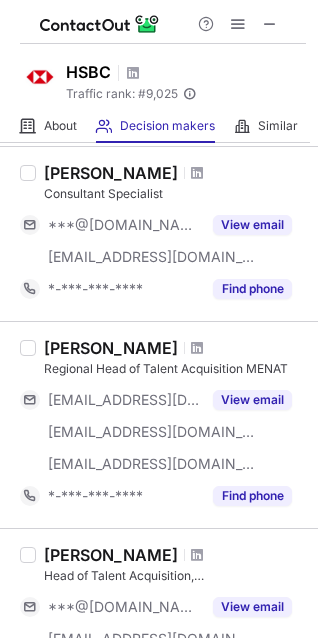 scroll, scrollTop: 0, scrollLeft: 0, axis: both 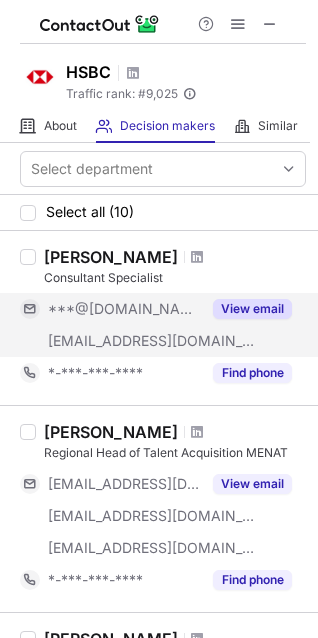 click on "View email" at bounding box center [252, 309] 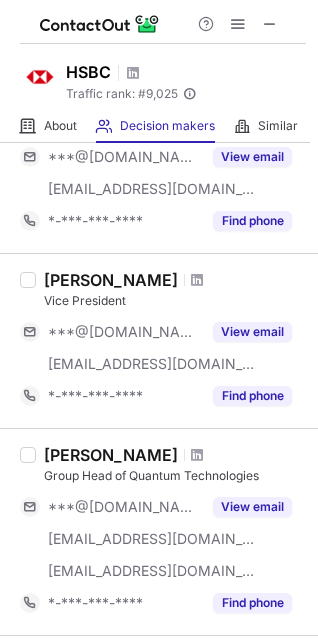 scroll, scrollTop: 703, scrollLeft: 0, axis: vertical 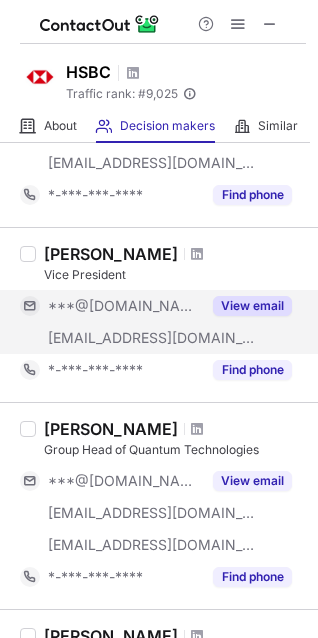 click on "View email" at bounding box center (252, 306) 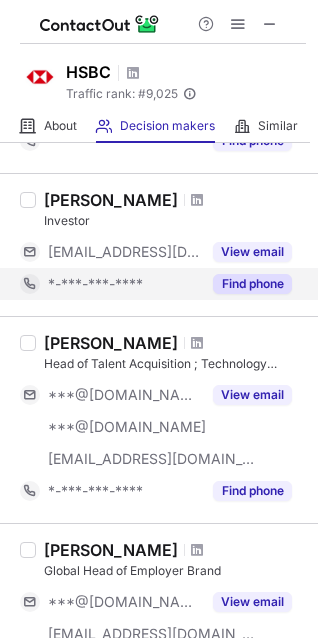 scroll, scrollTop: 1123, scrollLeft: 0, axis: vertical 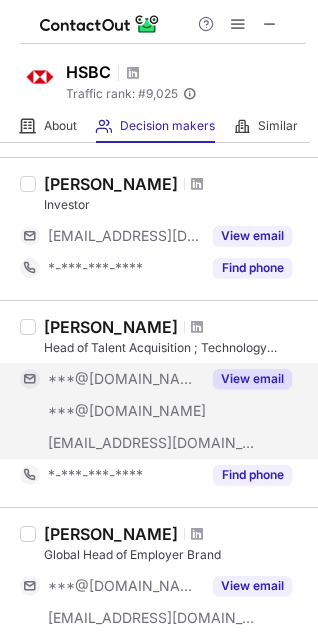 click on "View email" at bounding box center [252, 379] 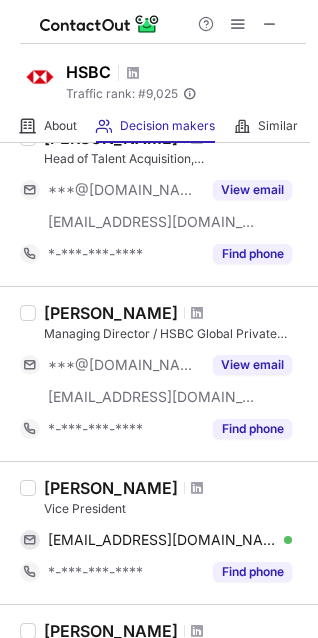 scroll, scrollTop: 483, scrollLeft: 0, axis: vertical 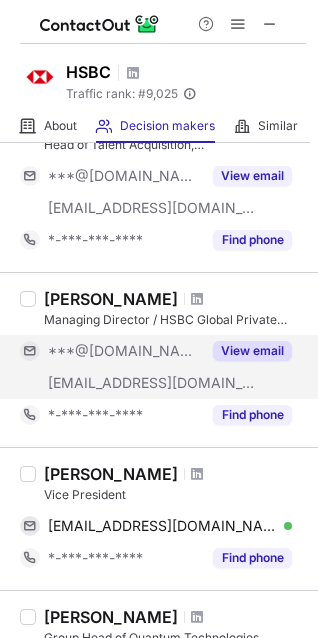 click on "View email" at bounding box center [252, 351] 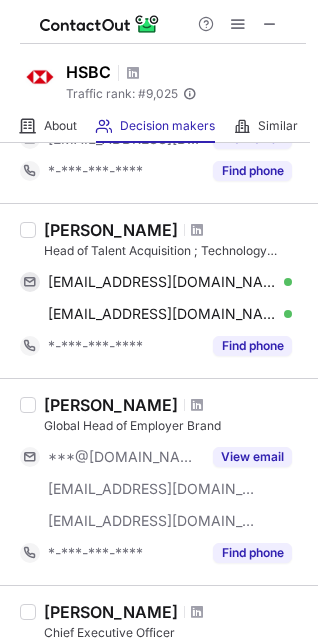 scroll, scrollTop: 1172, scrollLeft: 0, axis: vertical 